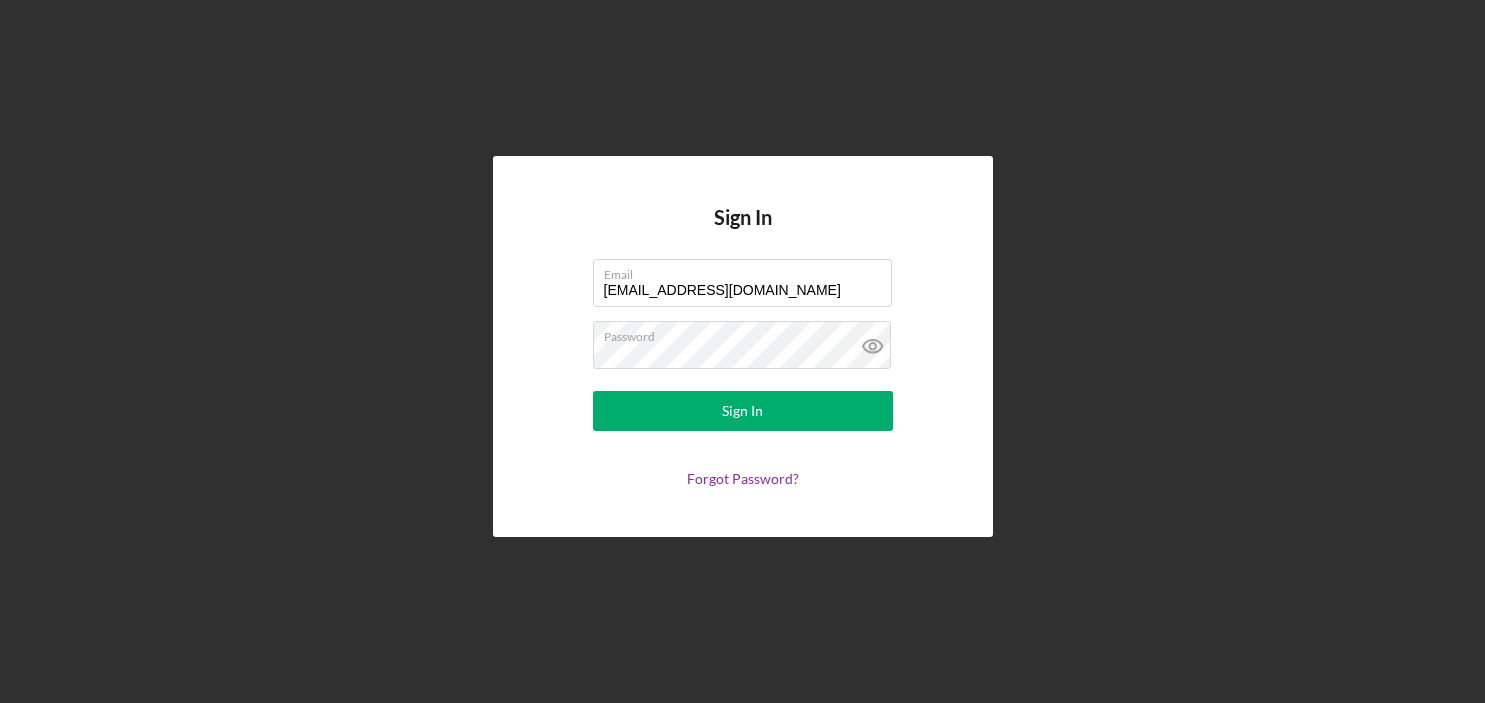 scroll, scrollTop: 0, scrollLeft: 0, axis: both 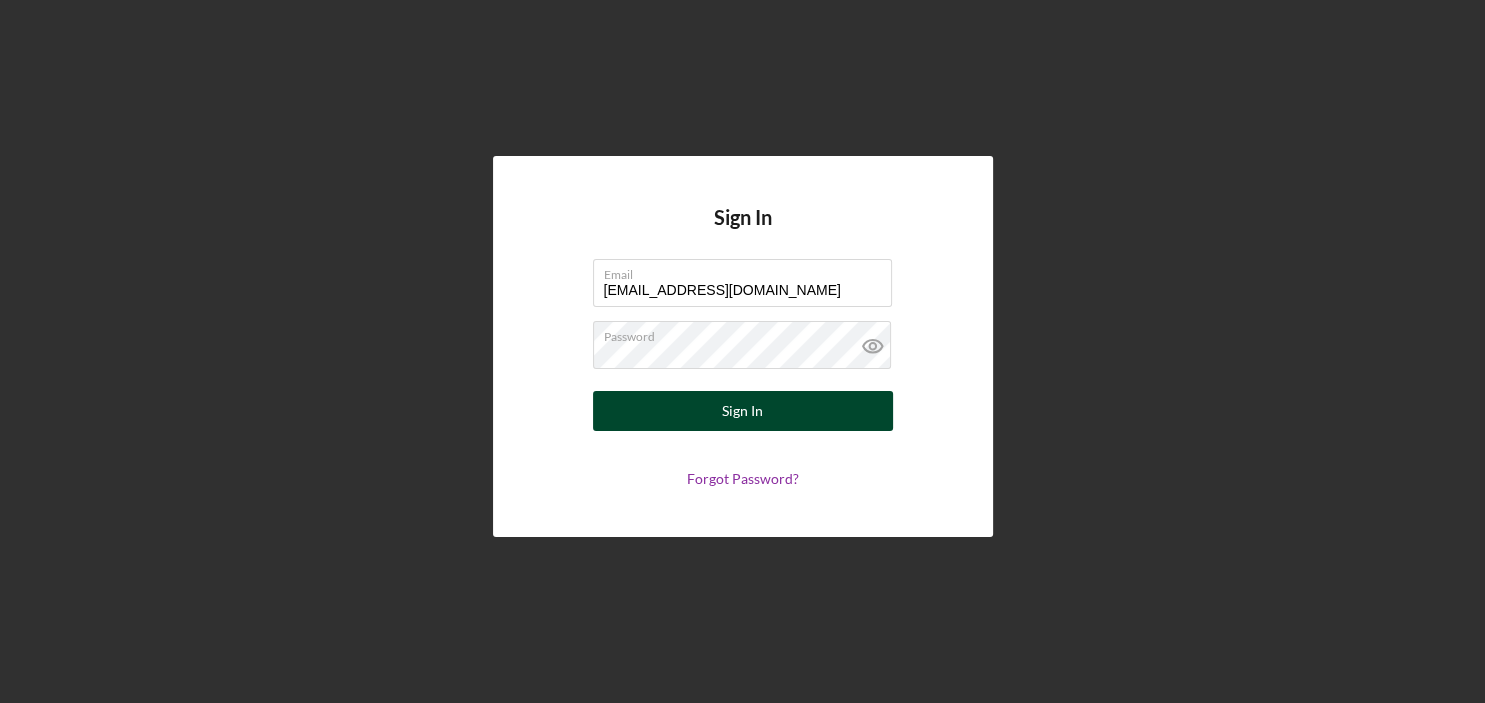 type on "[EMAIL_ADDRESS][DOMAIN_NAME]" 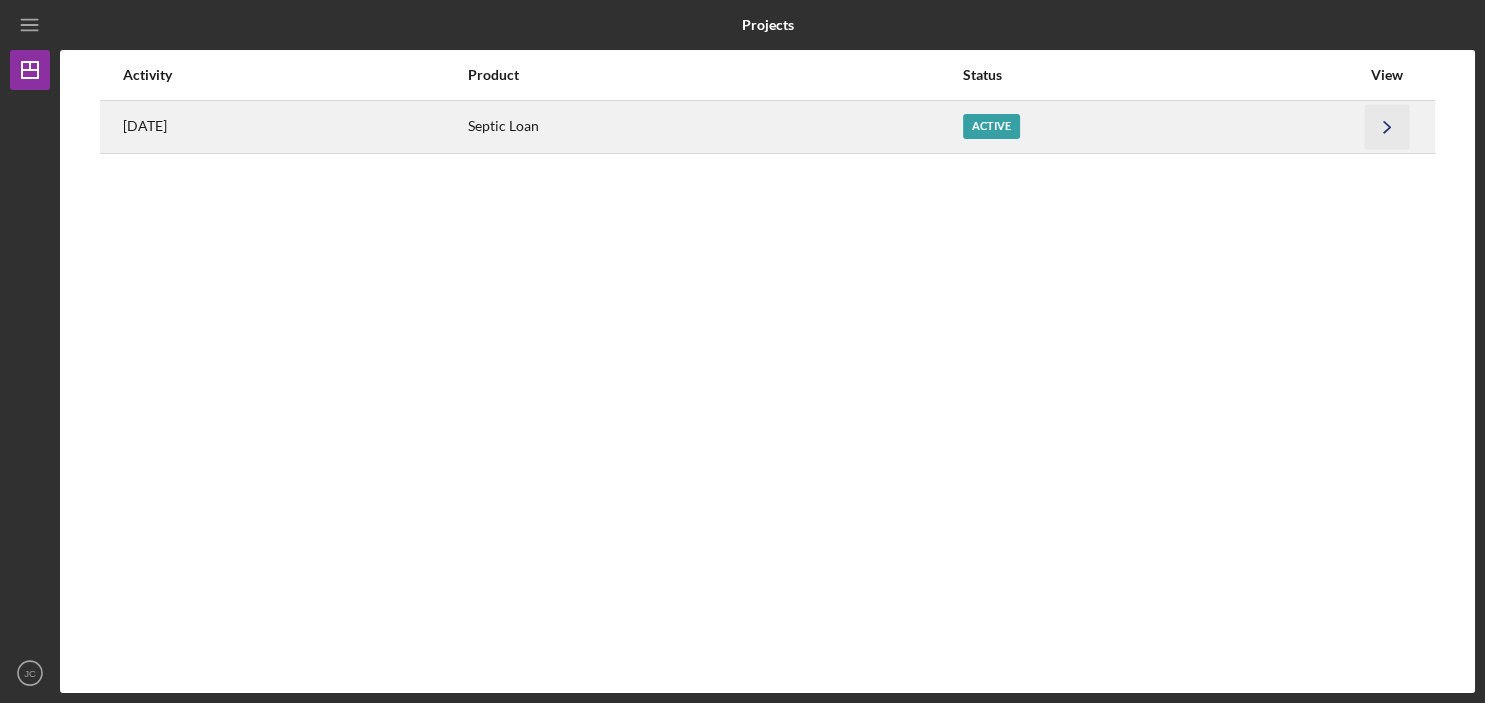 click on "Icon/Navigate" 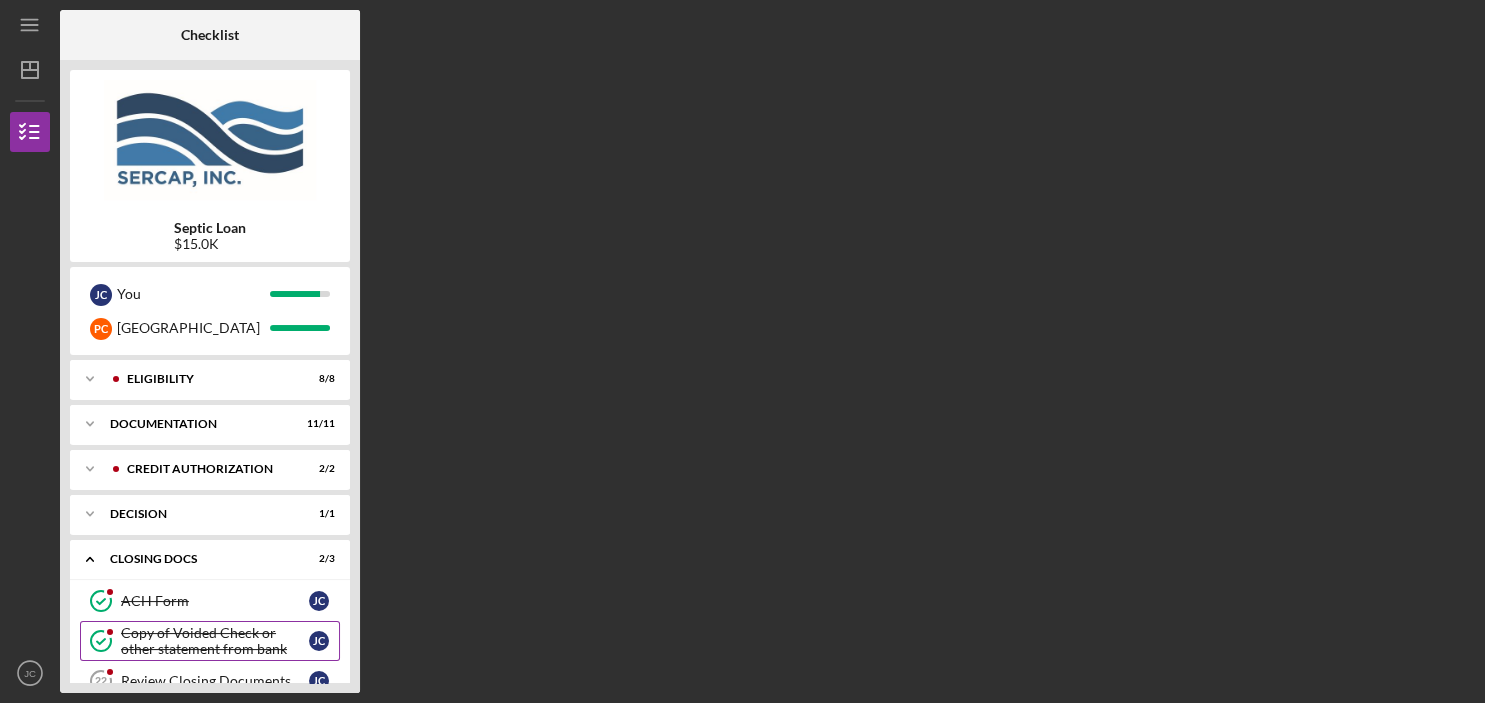 scroll, scrollTop: 126, scrollLeft: 0, axis: vertical 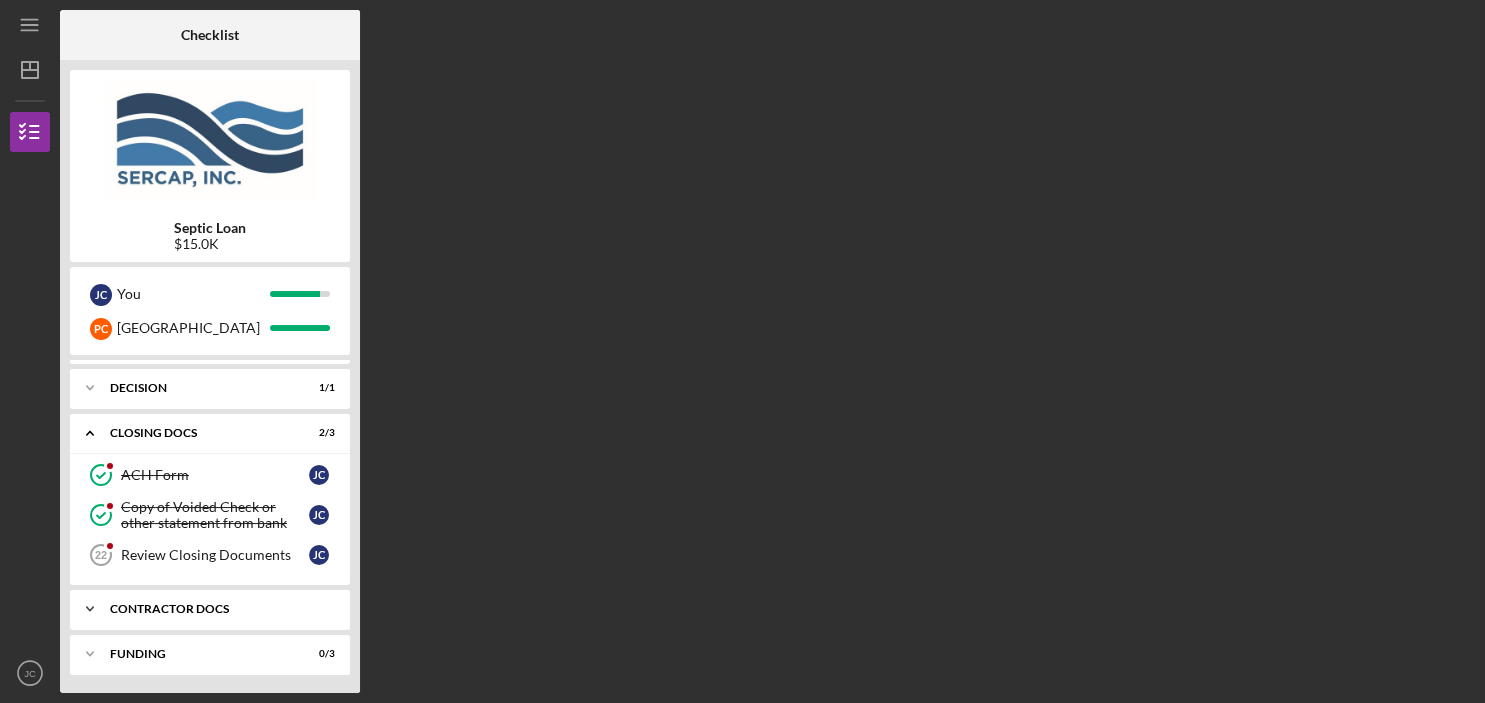 click on "Icon/Expander" 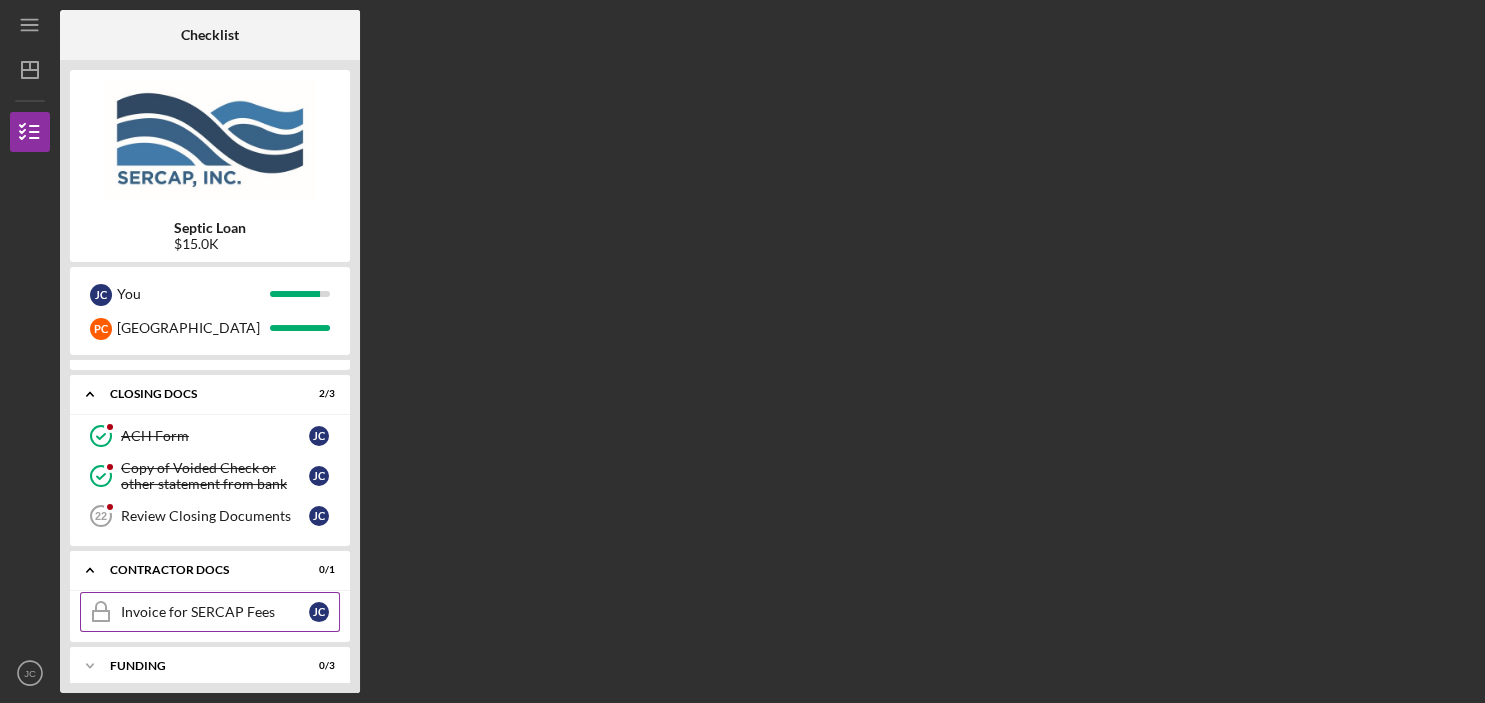 scroll, scrollTop: 177, scrollLeft: 0, axis: vertical 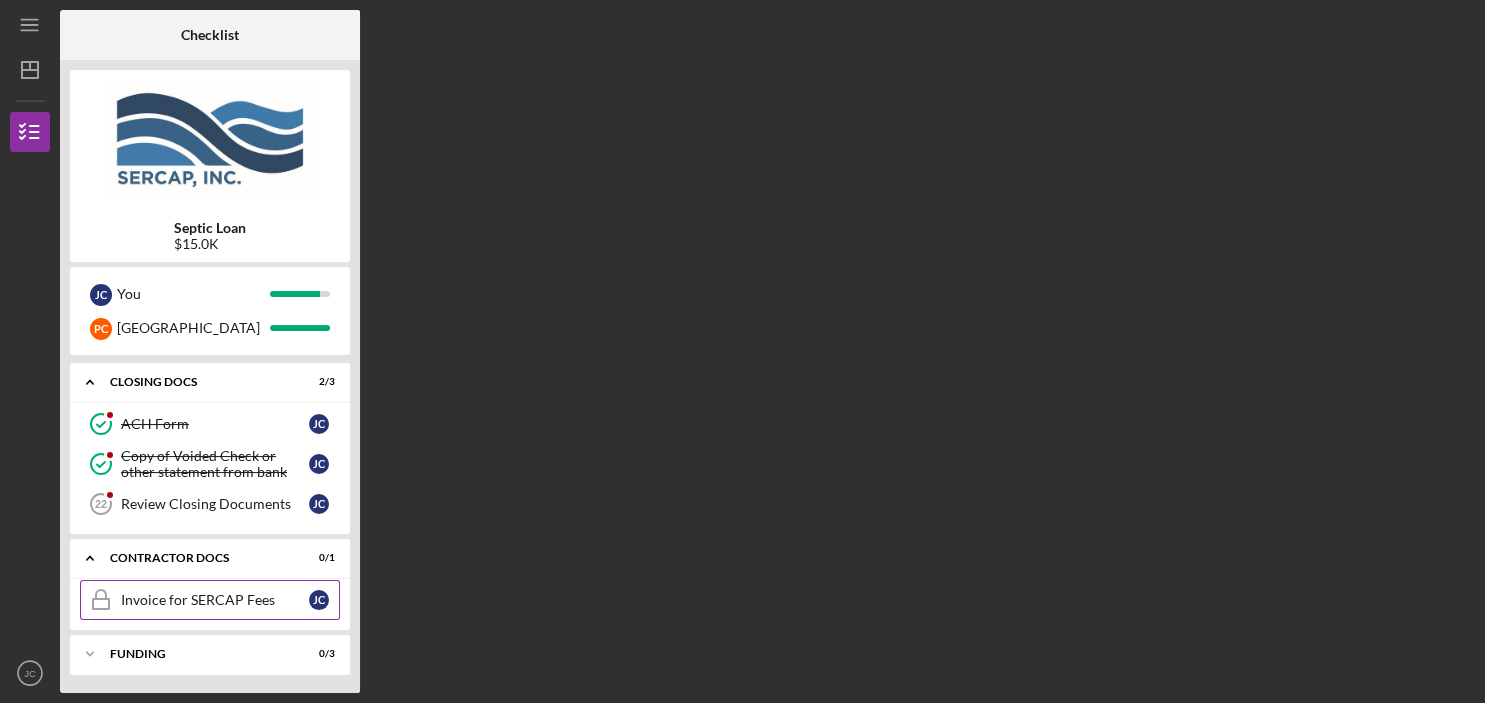 click on "Invoice for SERCAP Fees" at bounding box center (215, 600) 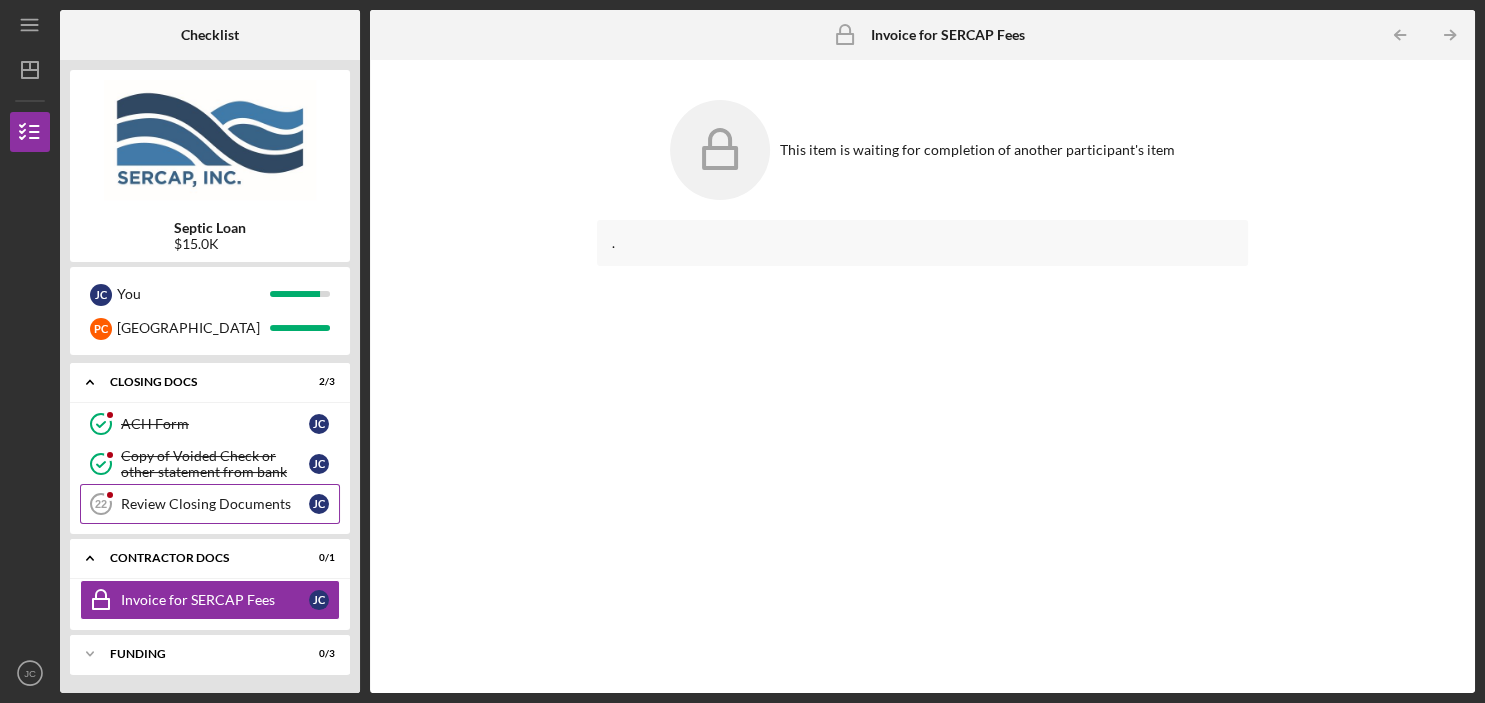 click on "Review Closing Documents" at bounding box center [215, 504] 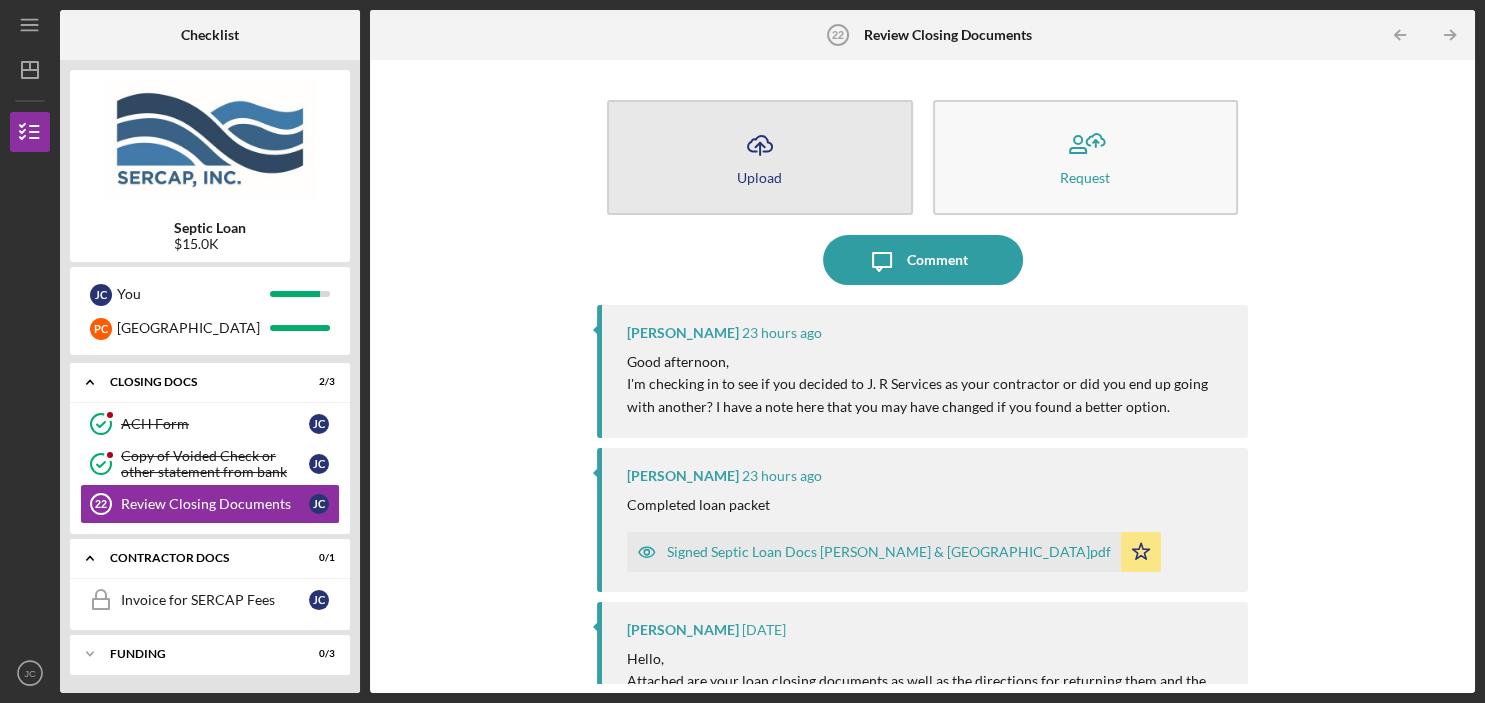 click on "Icon/Upload Upload" at bounding box center (760, 157) 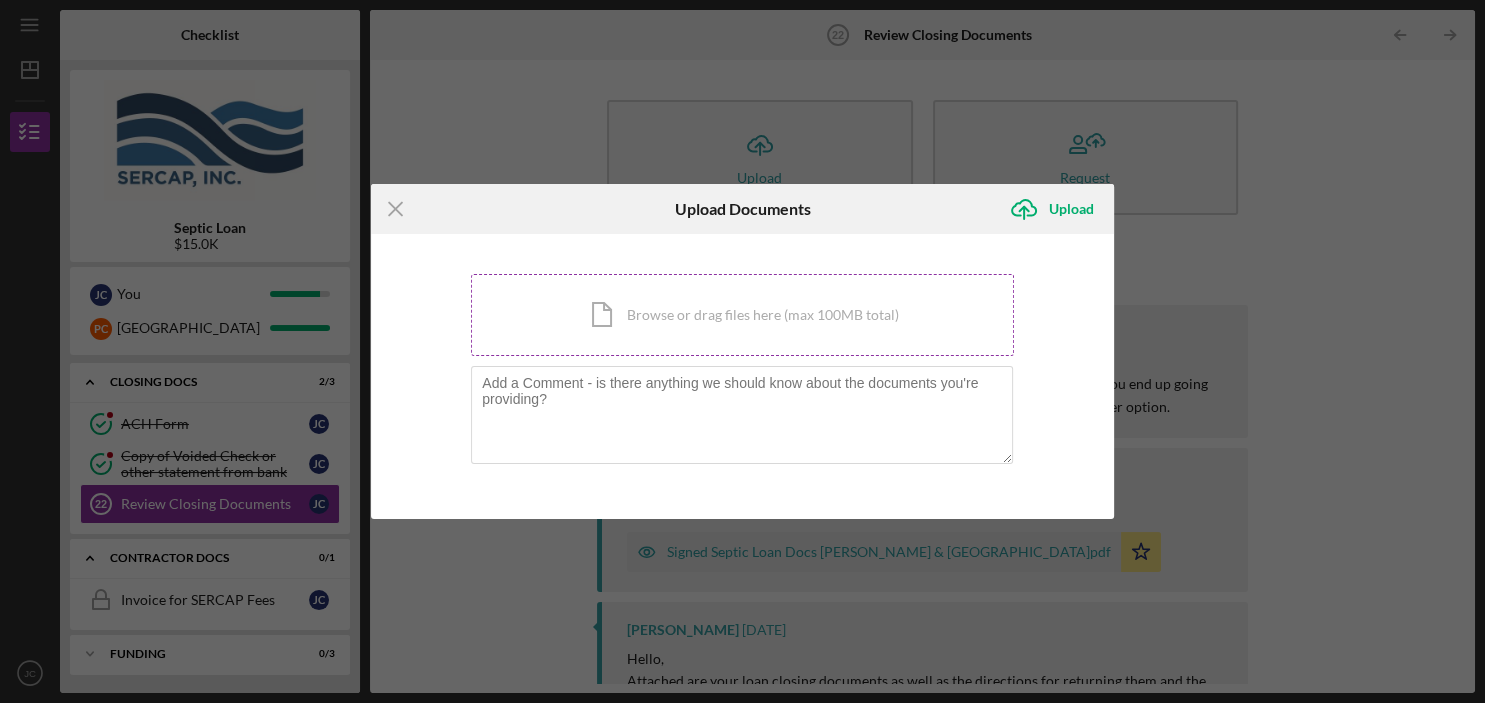 click on "Icon/Document Browse or drag files here (max 100MB total) Tap to choose files or take a photo" at bounding box center (742, 315) 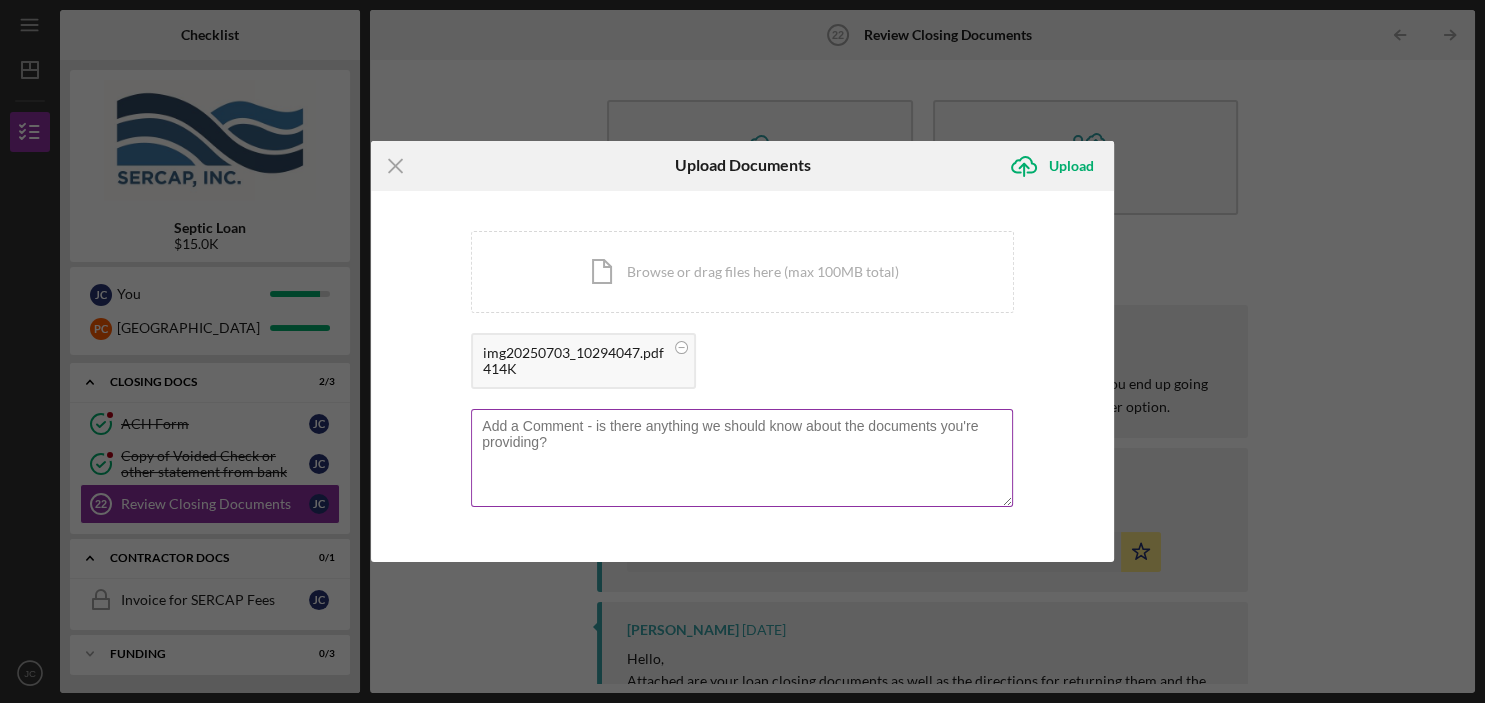 click at bounding box center (742, 458) 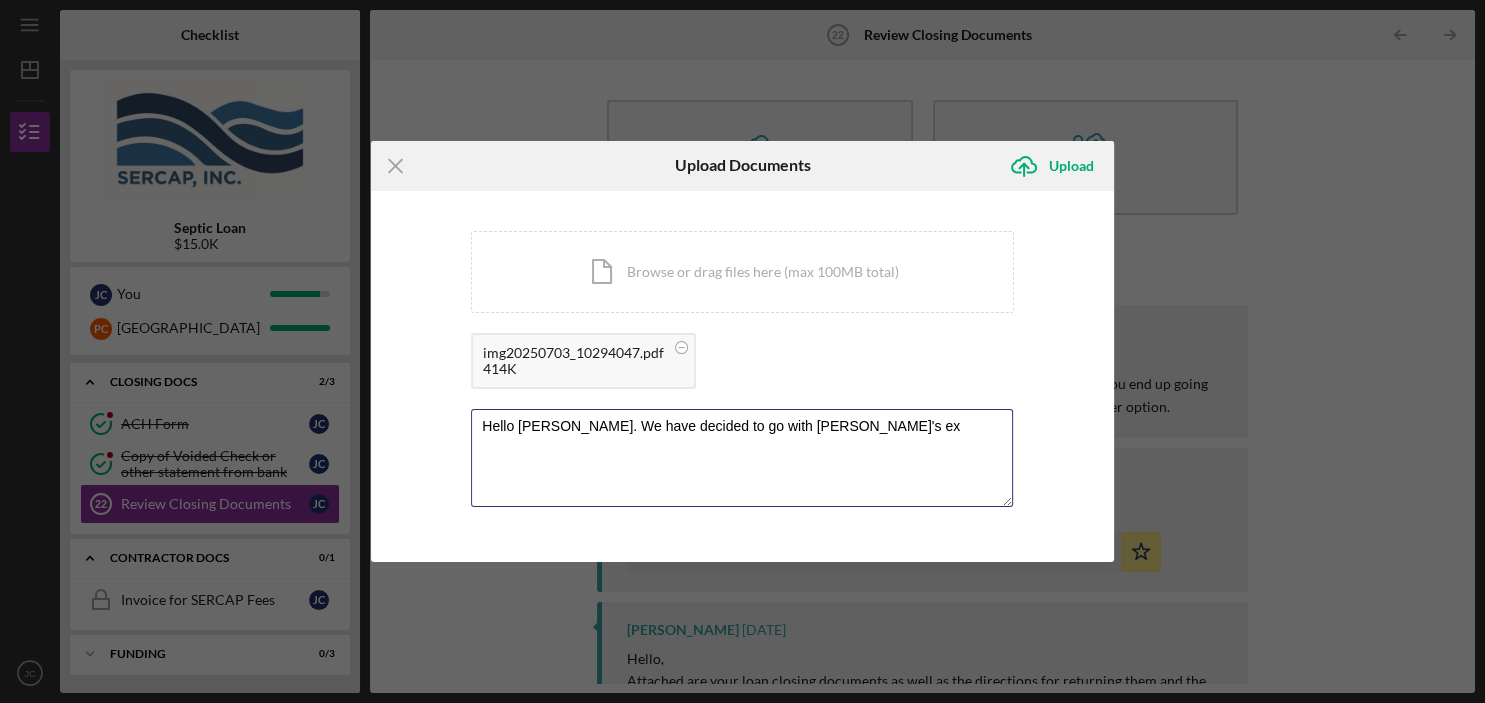 type on "Hello Raven. We have decided to go with Greg's ex" 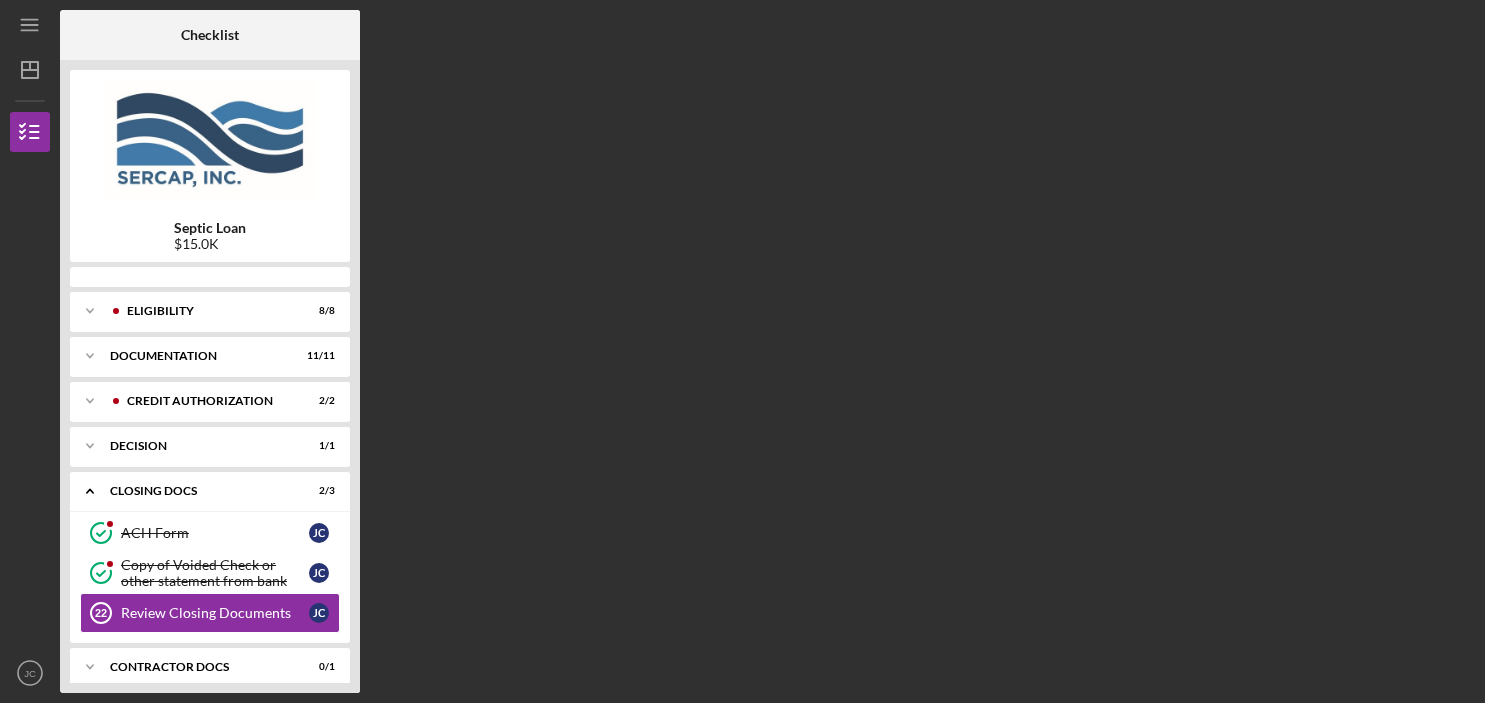 scroll, scrollTop: 0, scrollLeft: 0, axis: both 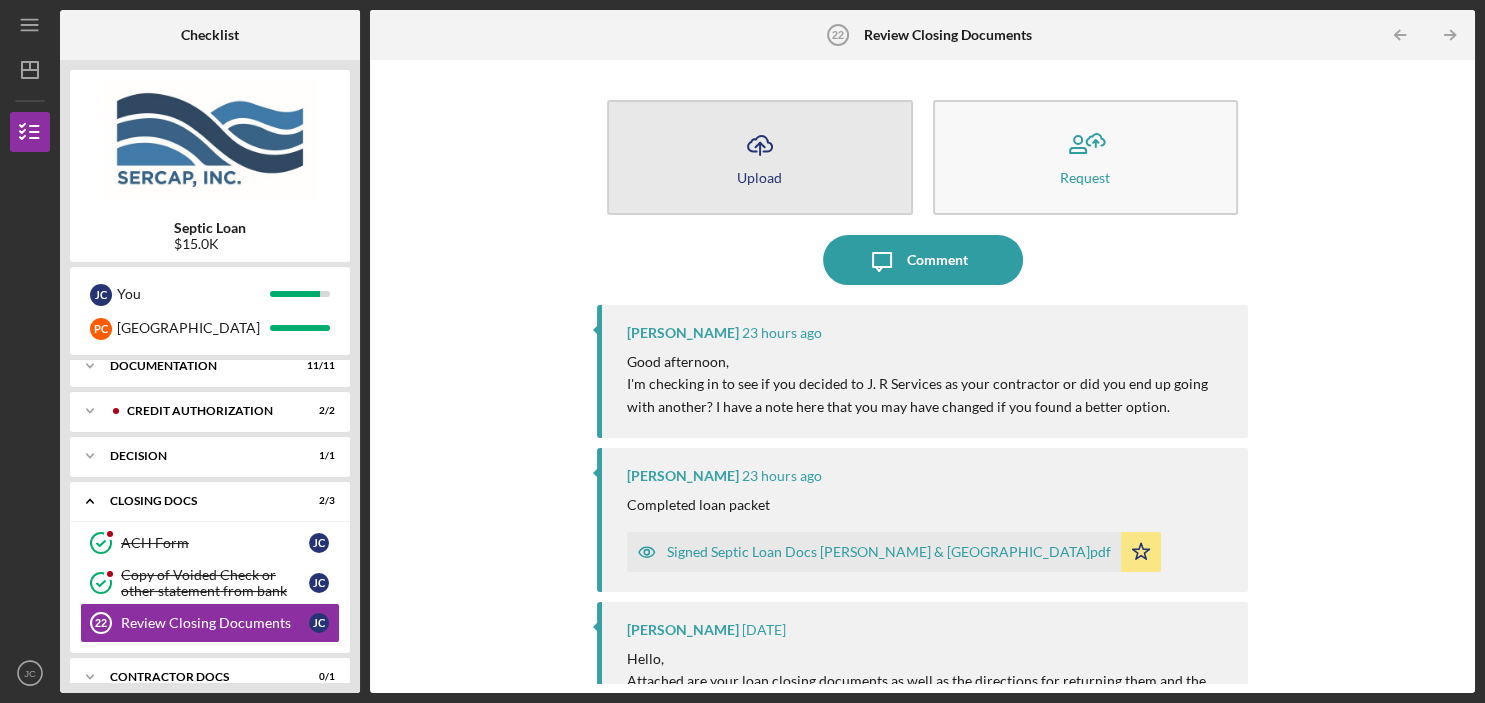 click on "Icon/Upload" 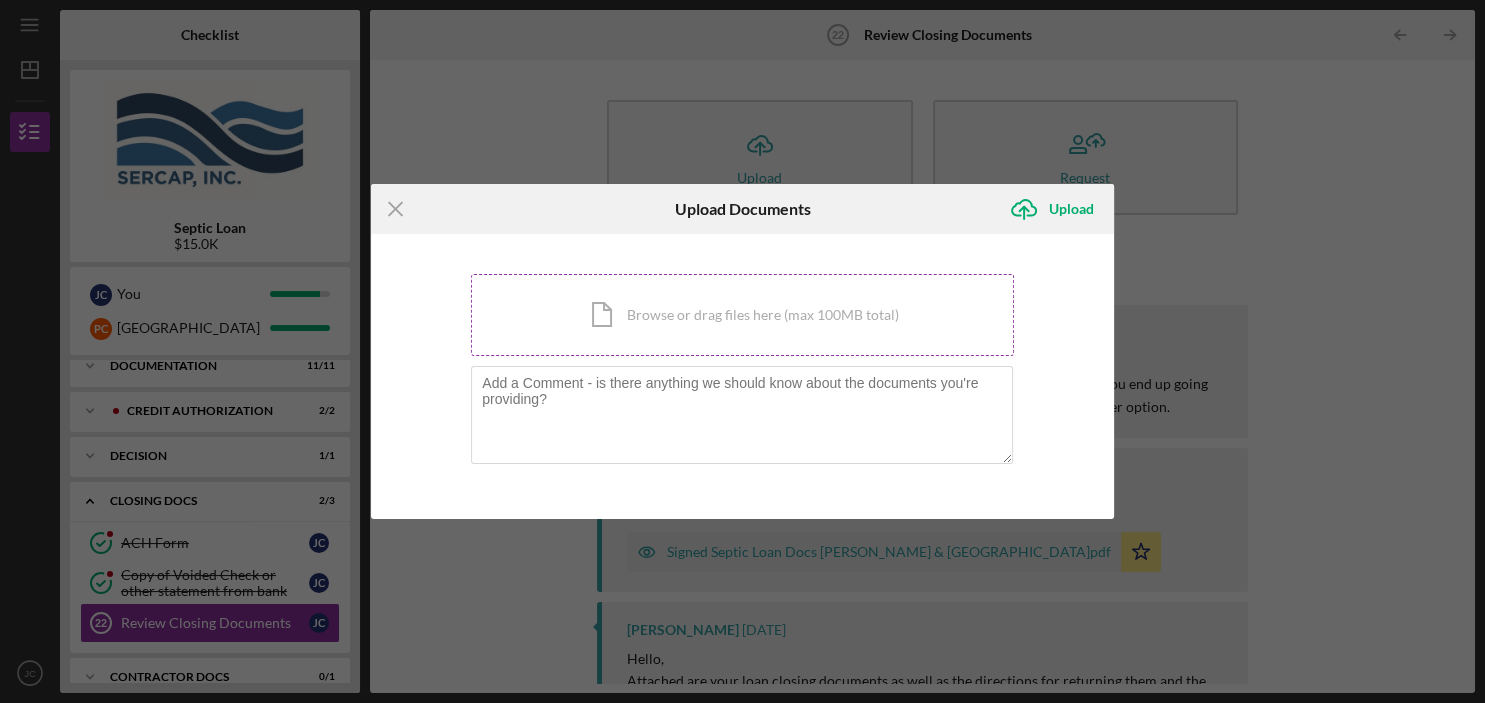 click on "Icon/Document Browse or drag files here (max 100MB total) Tap to choose files or take a photo" at bounding box center [742, 315] 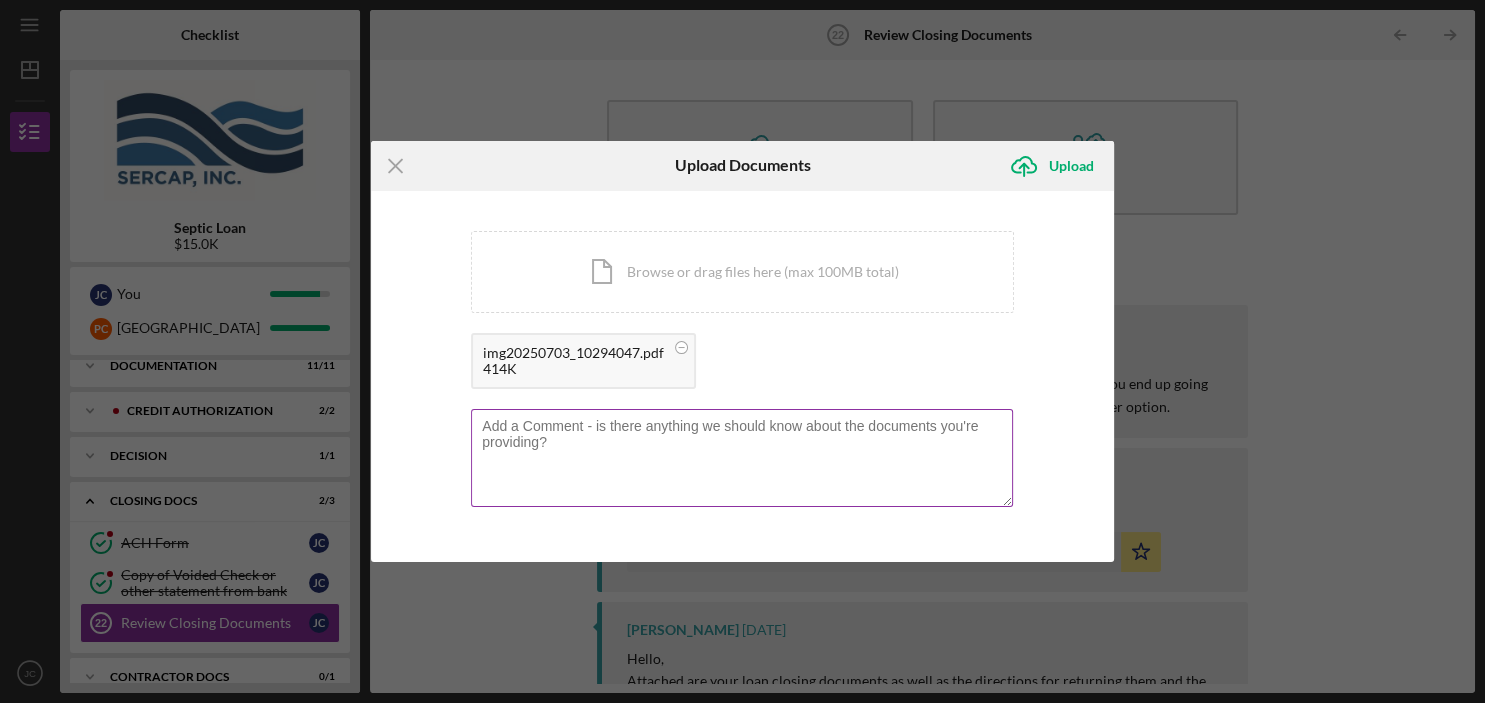 click at bounding box center [742, 458] 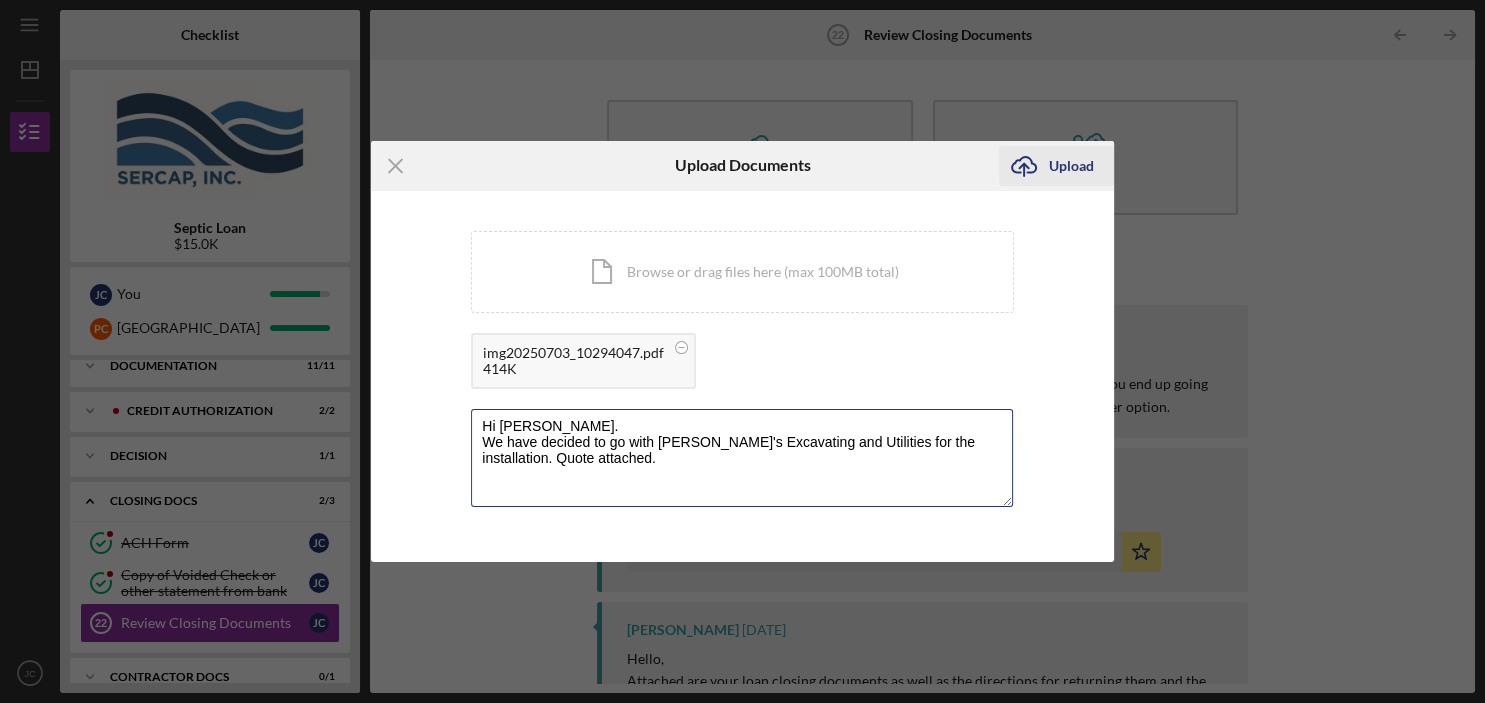 type on "Hi [PERSON_NAME].
We have decided to go with [PERSON_NAME]'s Excavating and Utilities for the installation. Quote attached." 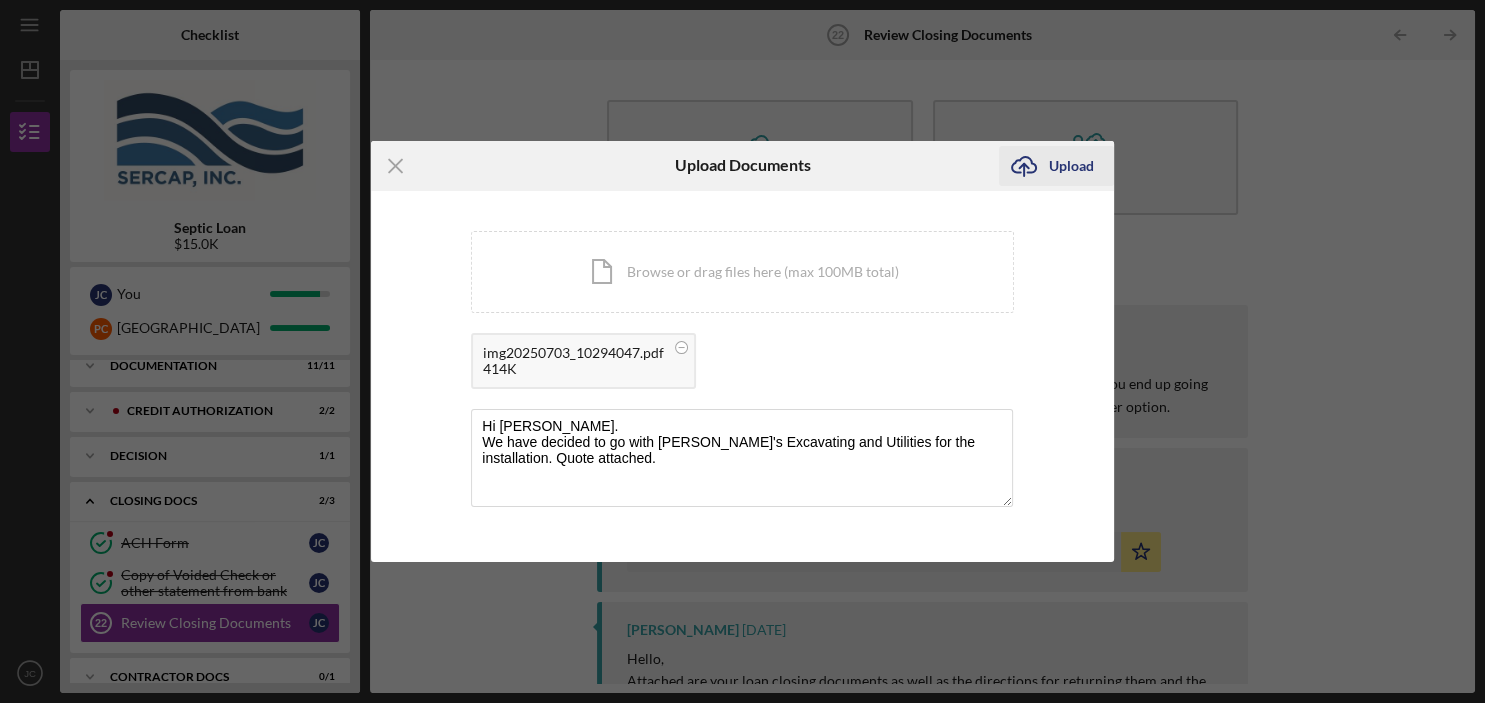 click on "Upload" at bounding box center [1071, 166] 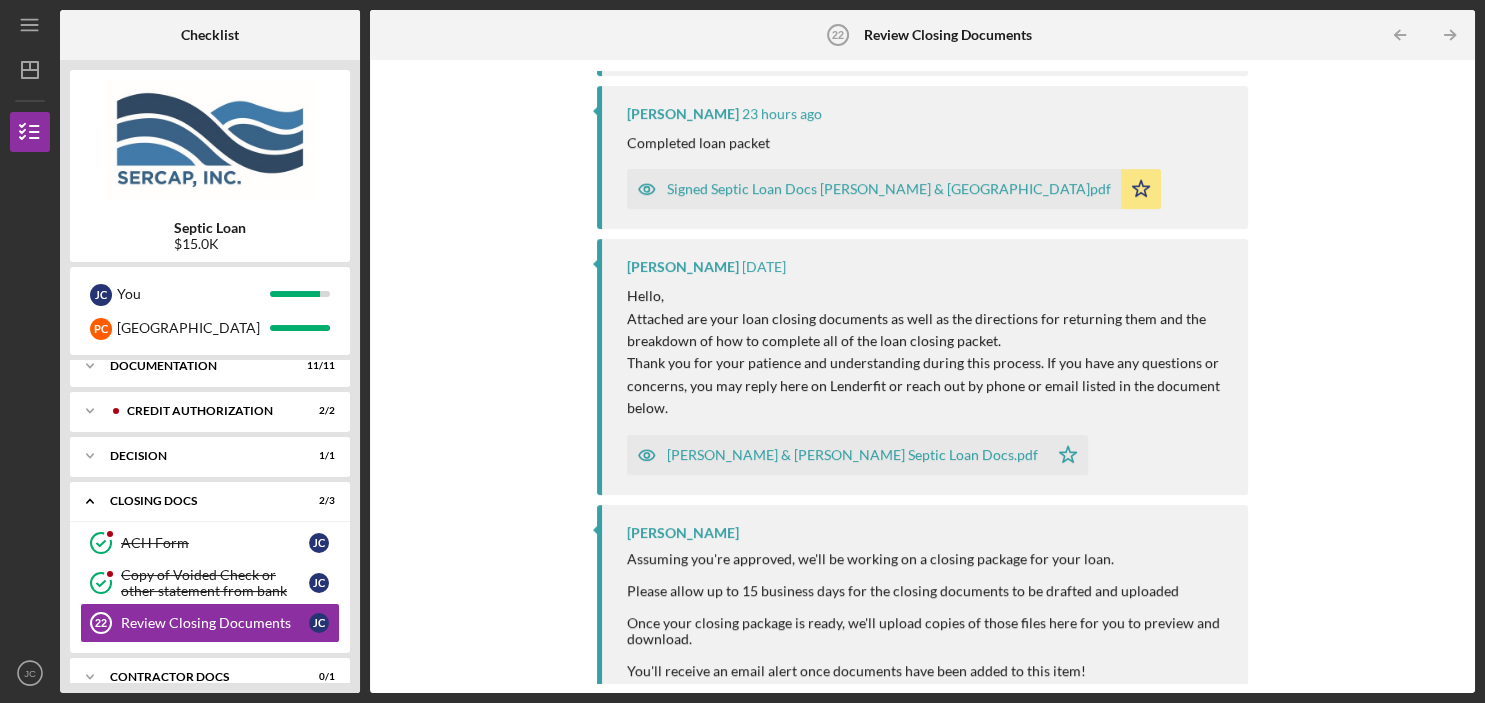 scroll, scrollTop: 0, scrollLeft: 0, axis: both 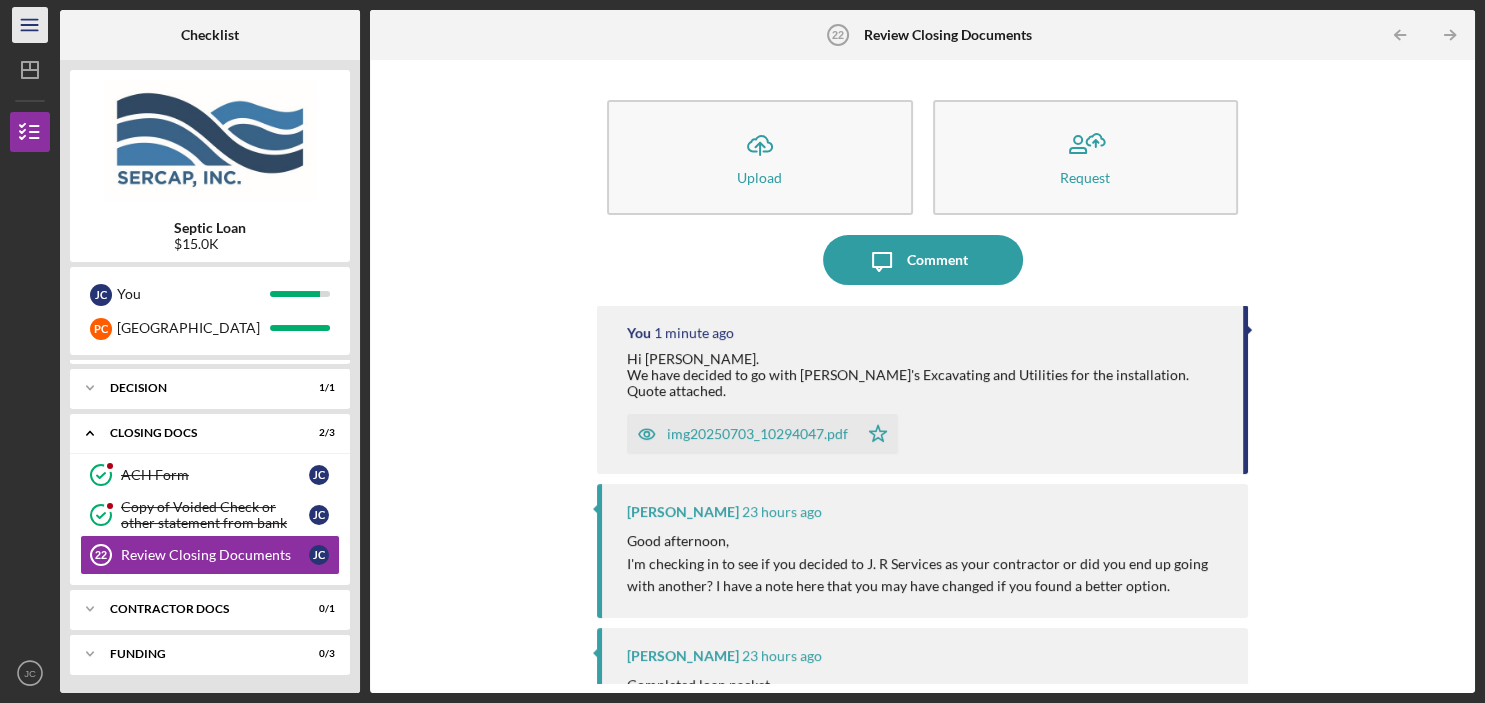 click on "Icon/Menu" 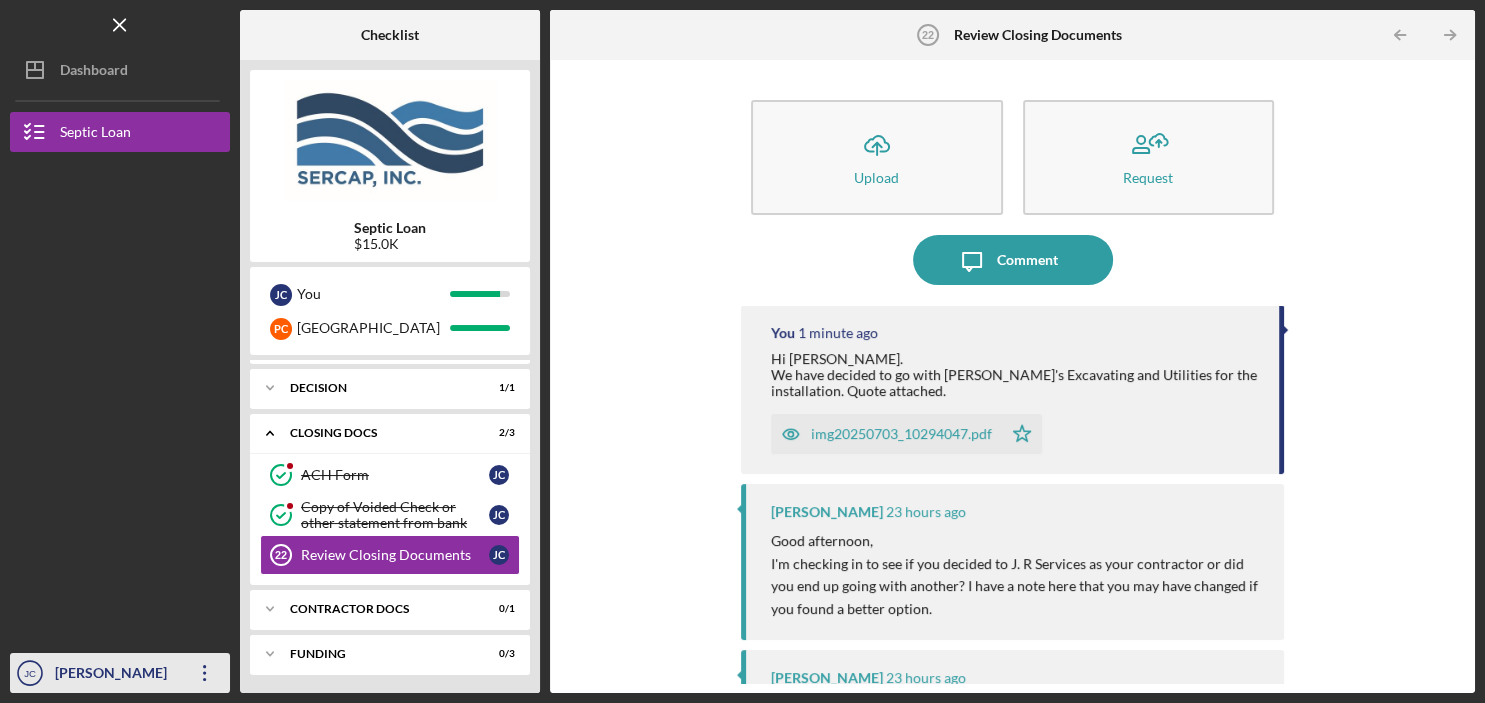 click on "[PERSON_NAME]" at bounding box center [115, 675] 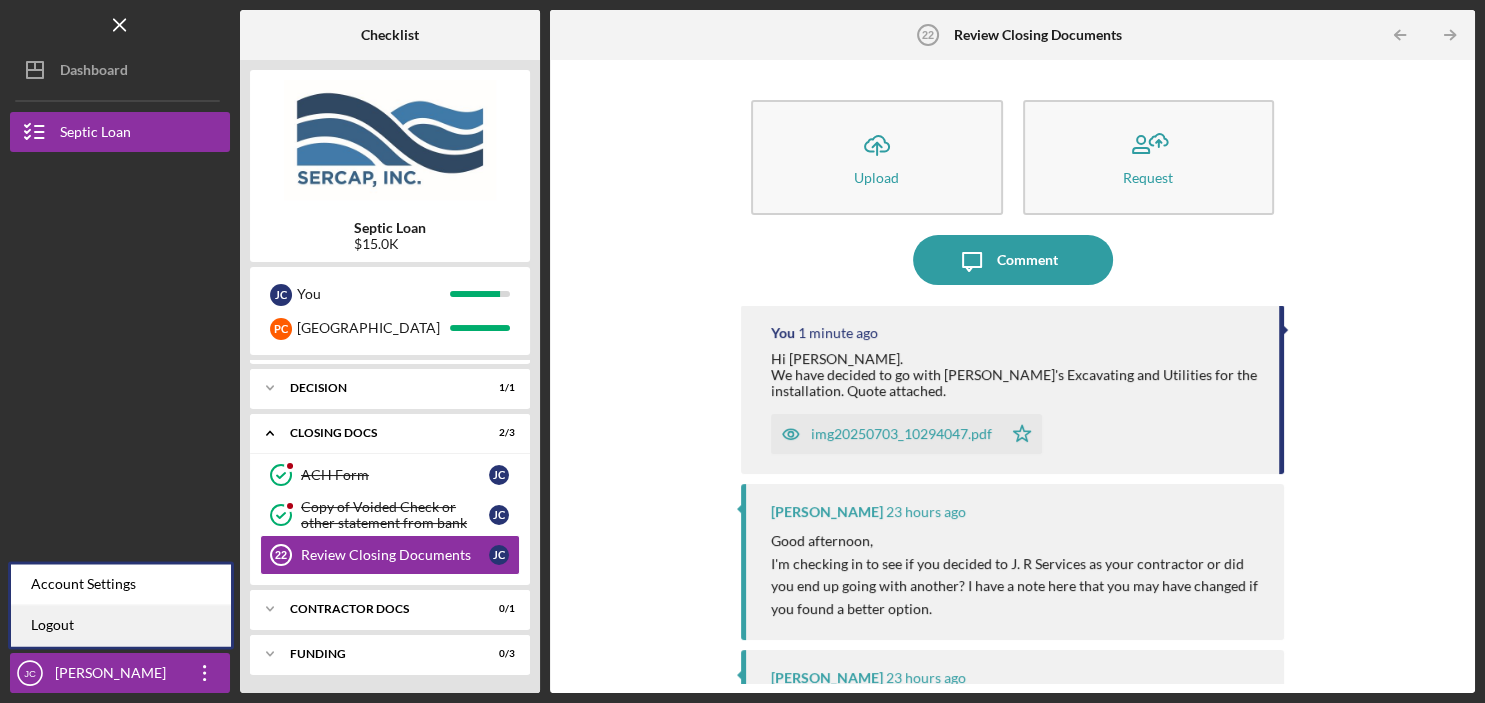 click on "Logout" at bounding box center (121, 625) 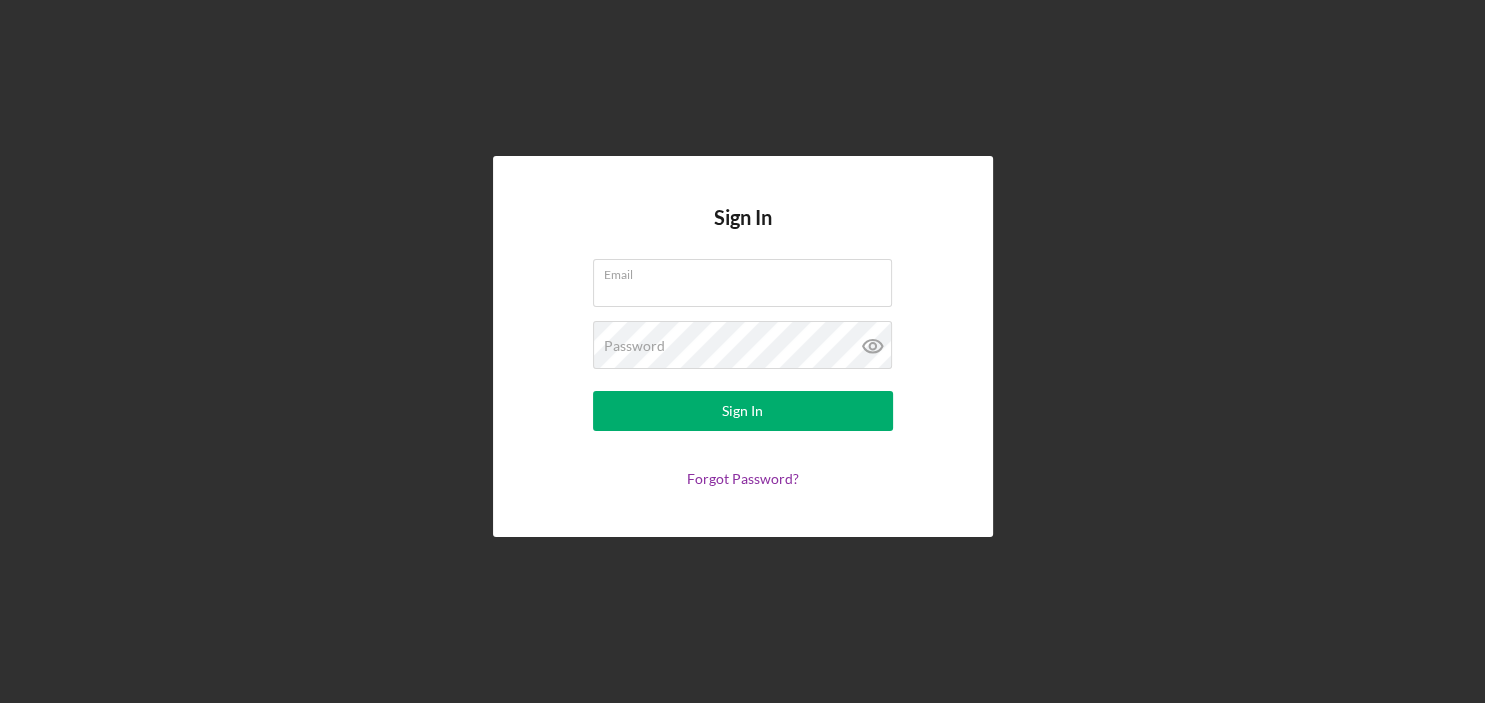 type on "[EMAIL_ADDRESS][DOMAIN_NAME]" 